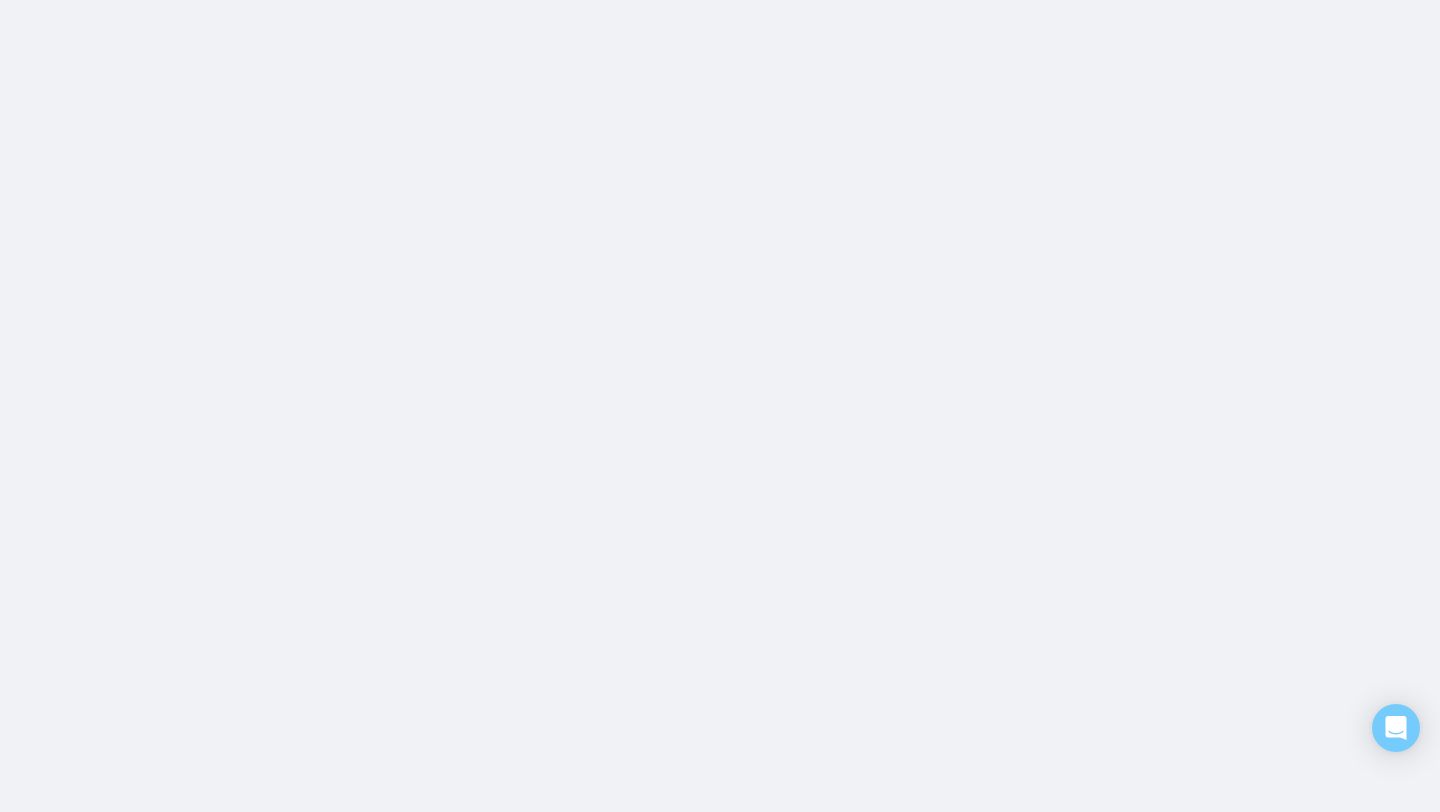 scroll, scrollTop: 0, scrollLeft: 0, axis: both 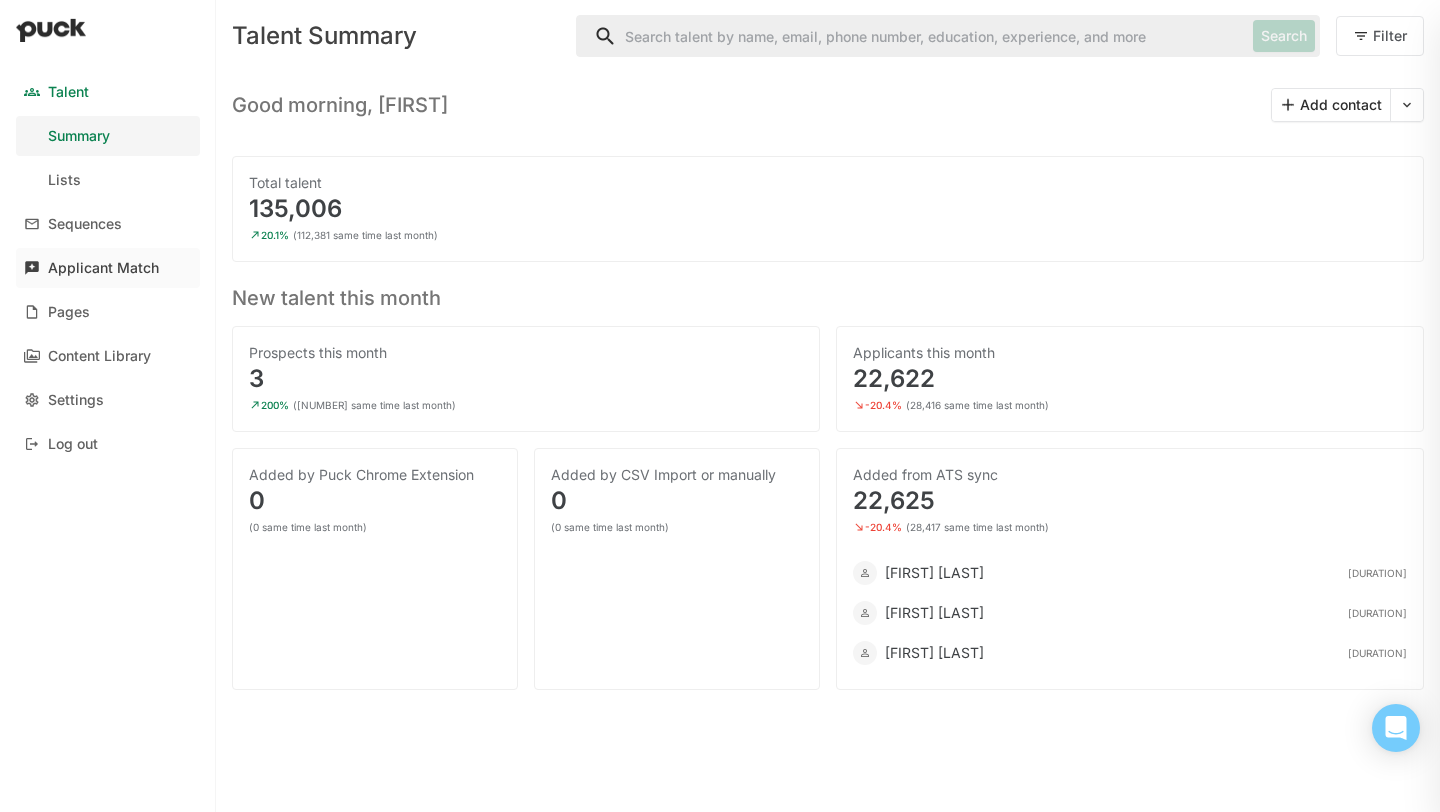 click on "Applicant Match" at bounding box center (103, 268) 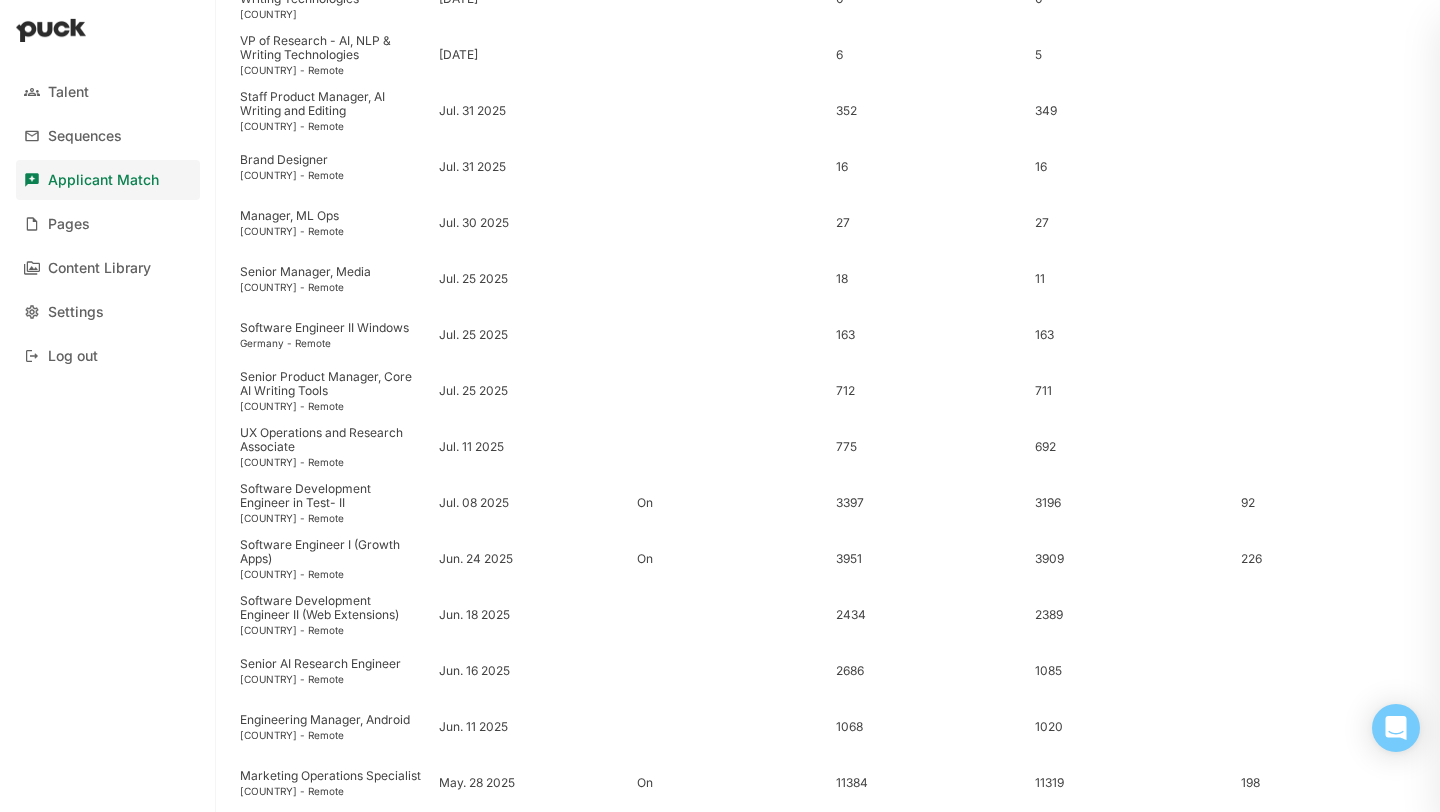 scroll, scrollTop: 452, scrollLeft: 0, axis: vertical 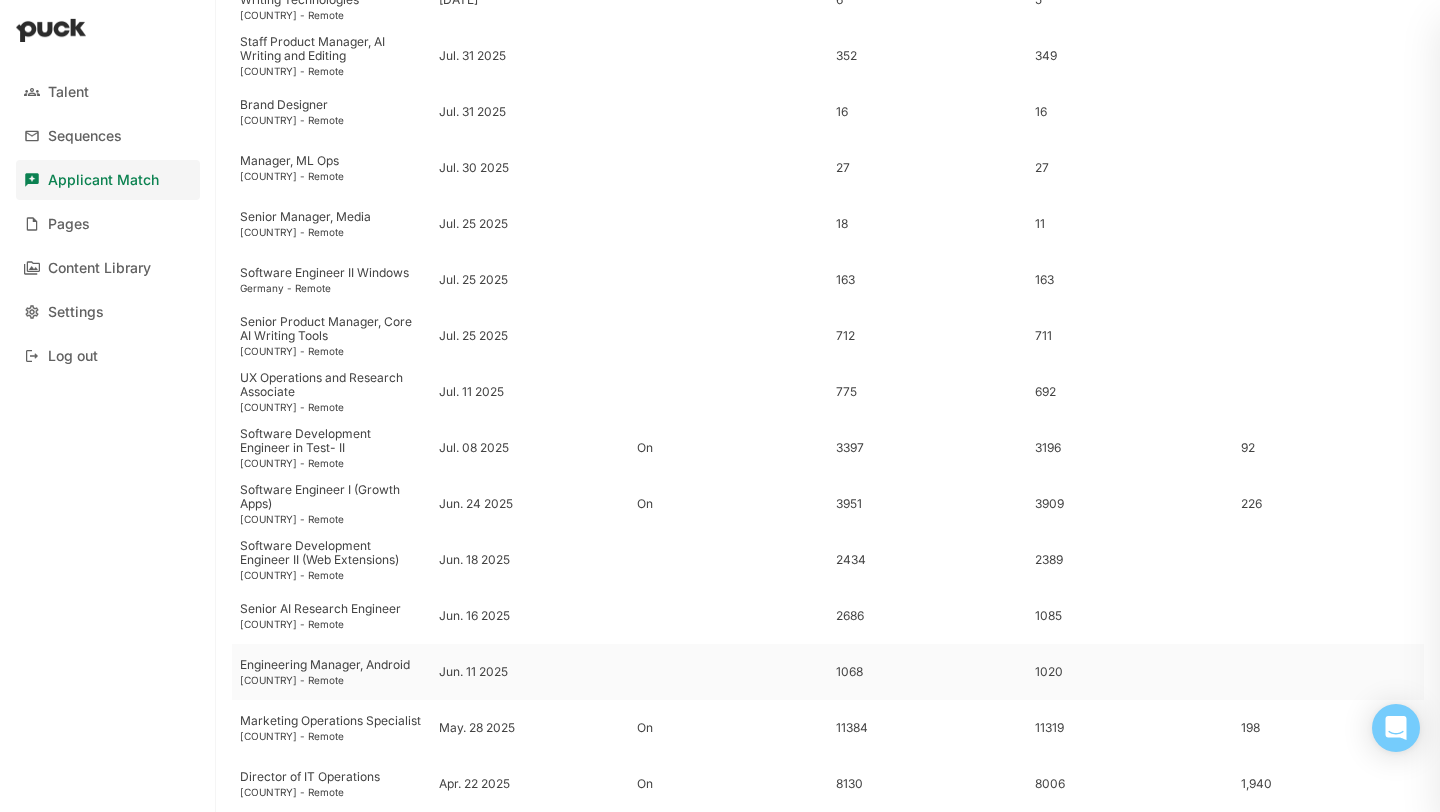click on "[COUNTRY] - Remote" at bounding box center [331, 680] 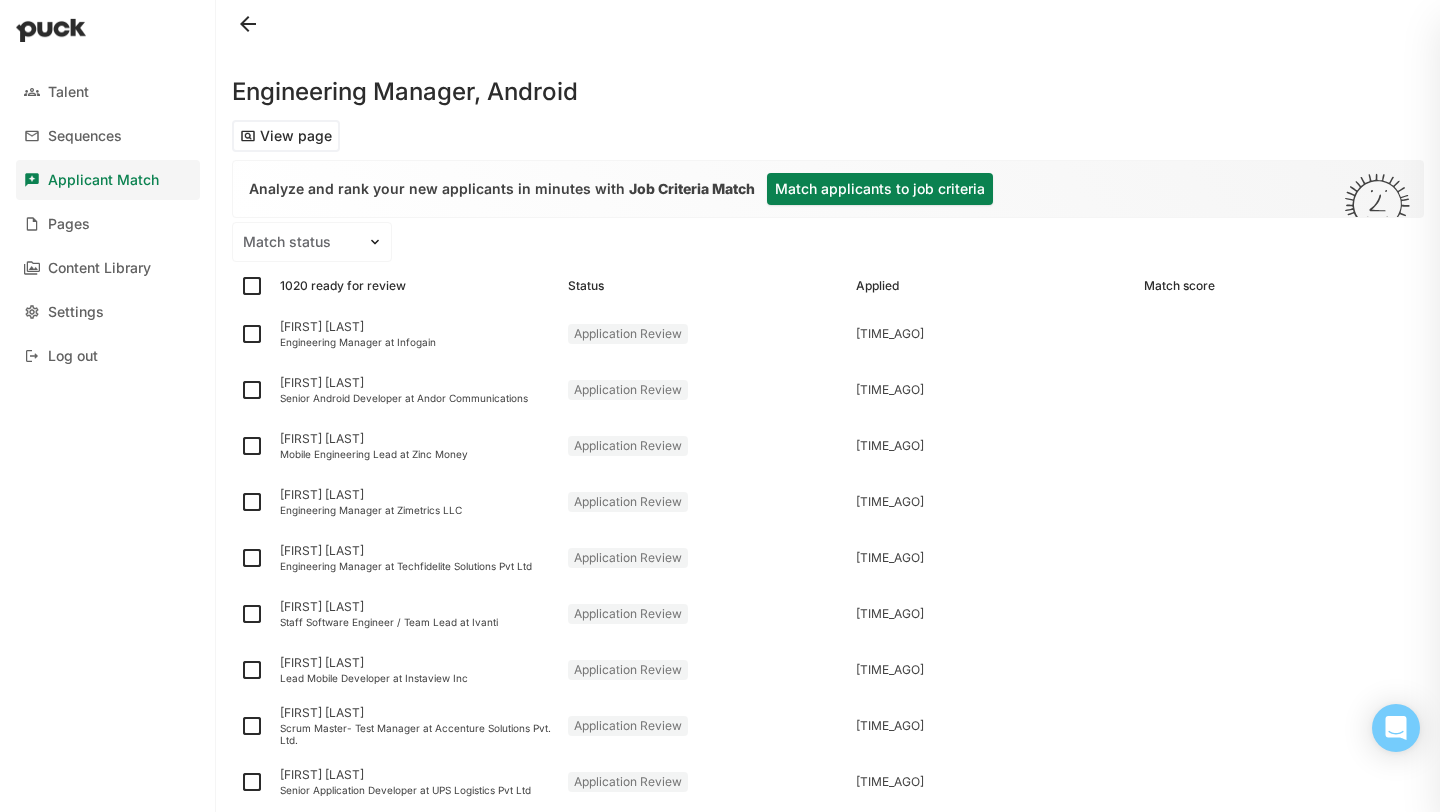click on "Match applicants to job criteria" at bounding box center (880, 189) 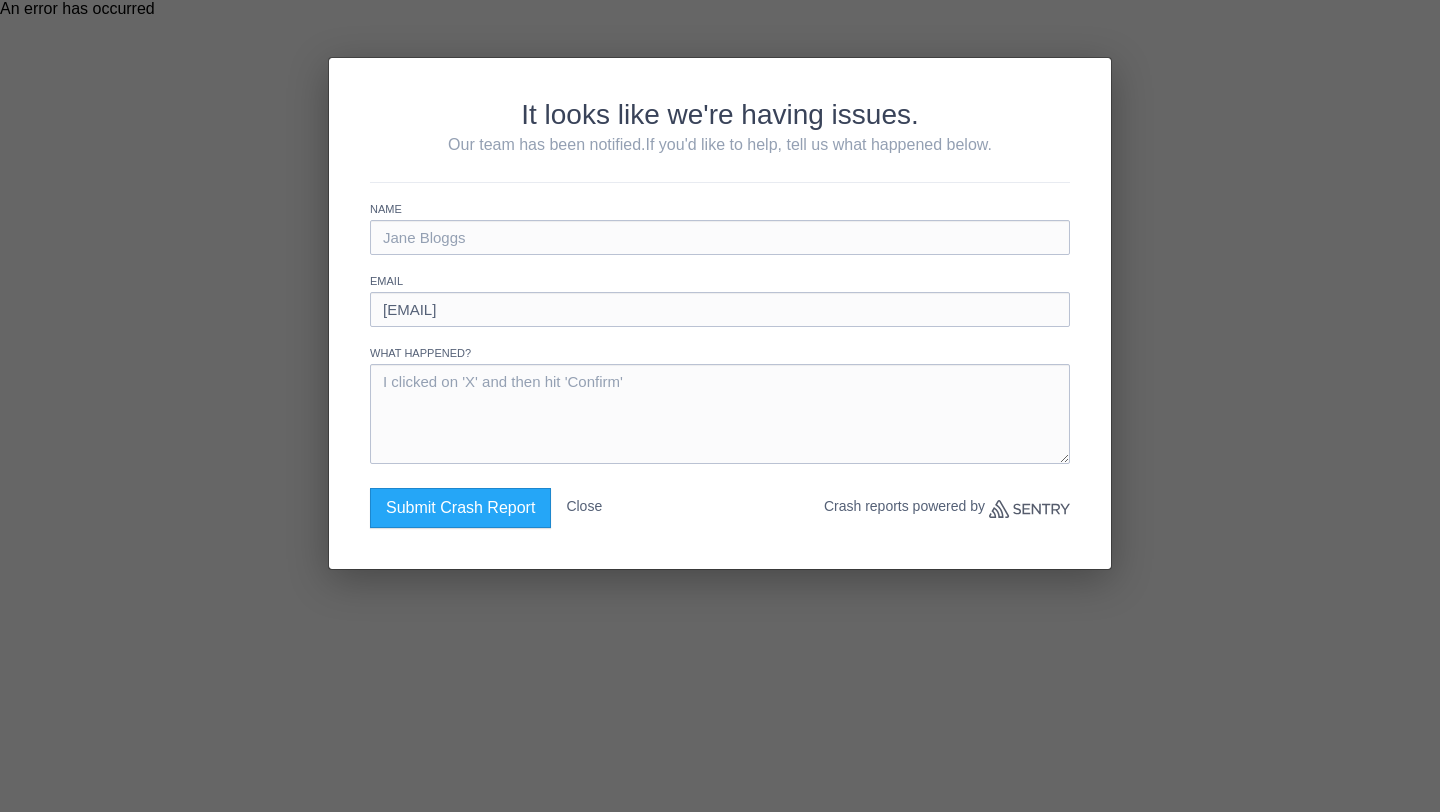 click on "Close" at bounding box center (584, 506) 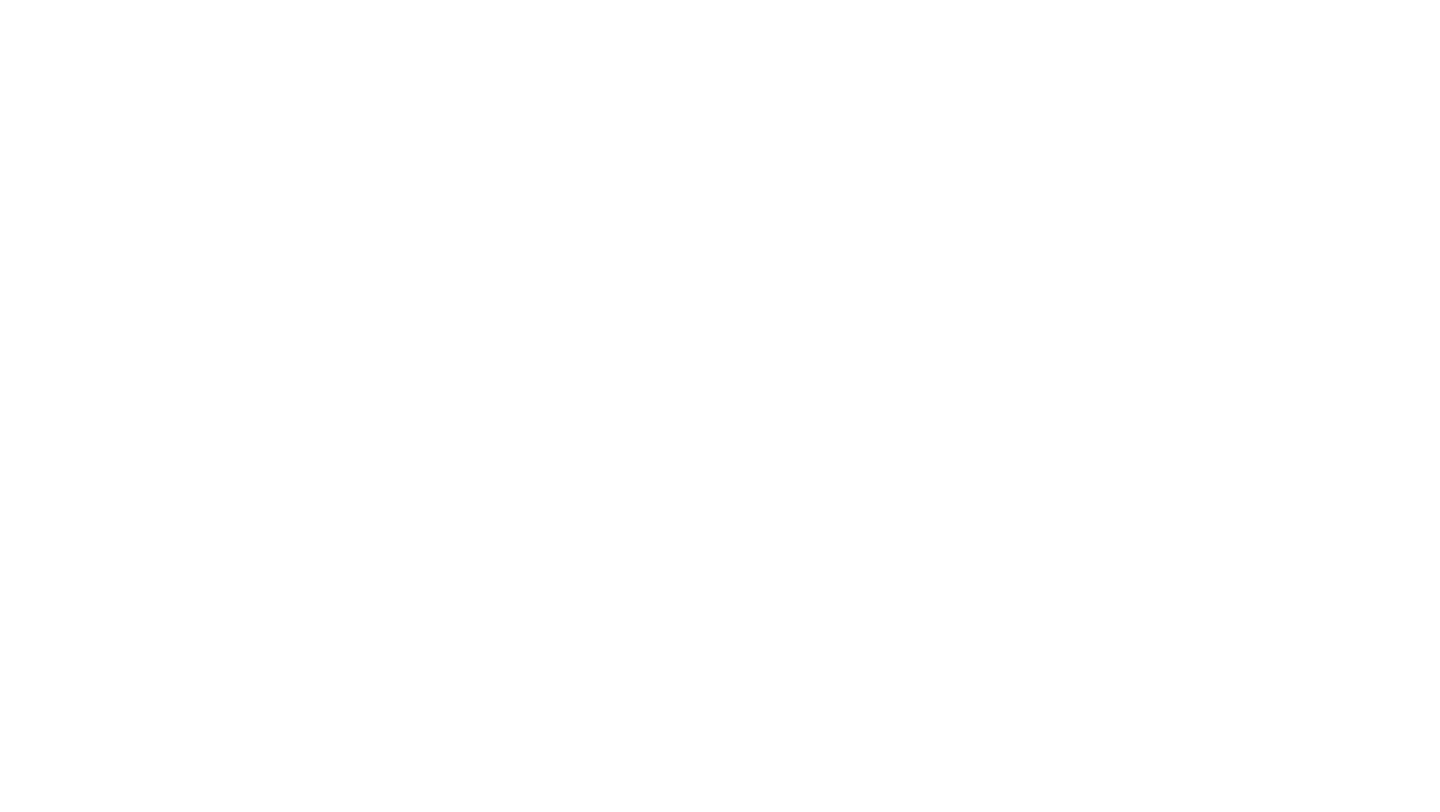 scroll, scrollTop: 0, scrollLeft: 0, axis: both 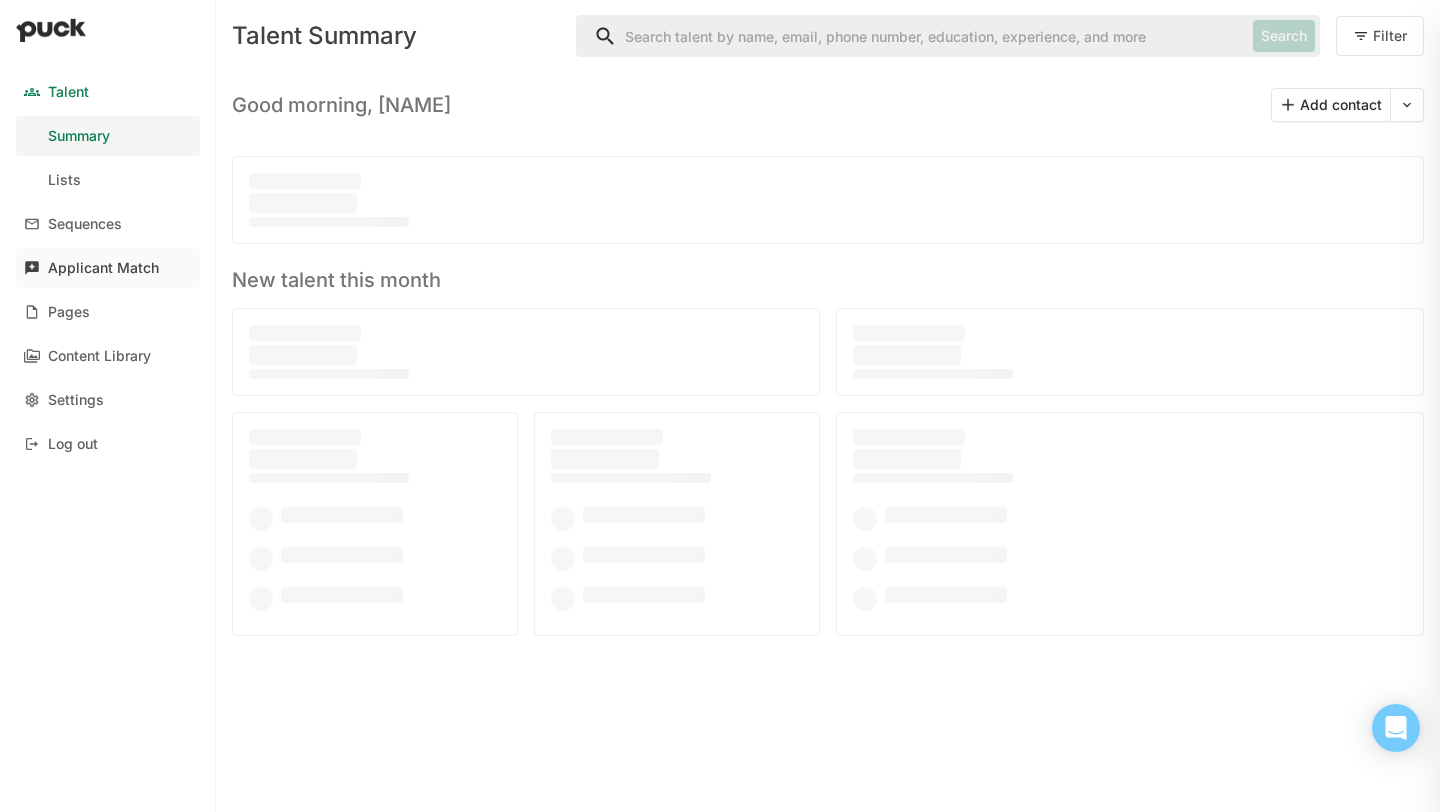 click on "Applicant Match" at bounding box center (103, 268) 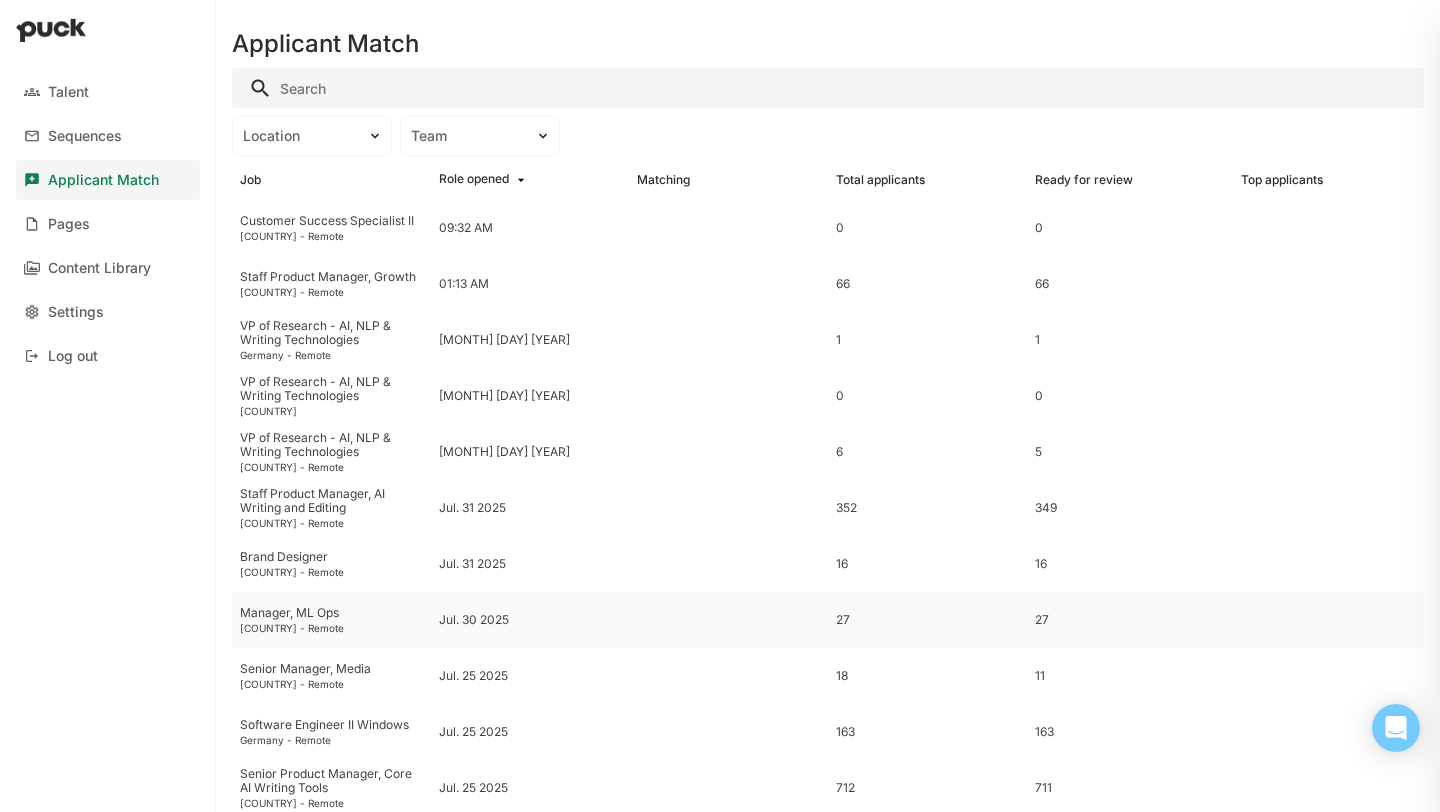scroll, scrollTop: 452, scrollLeft: 0, axis: vertical 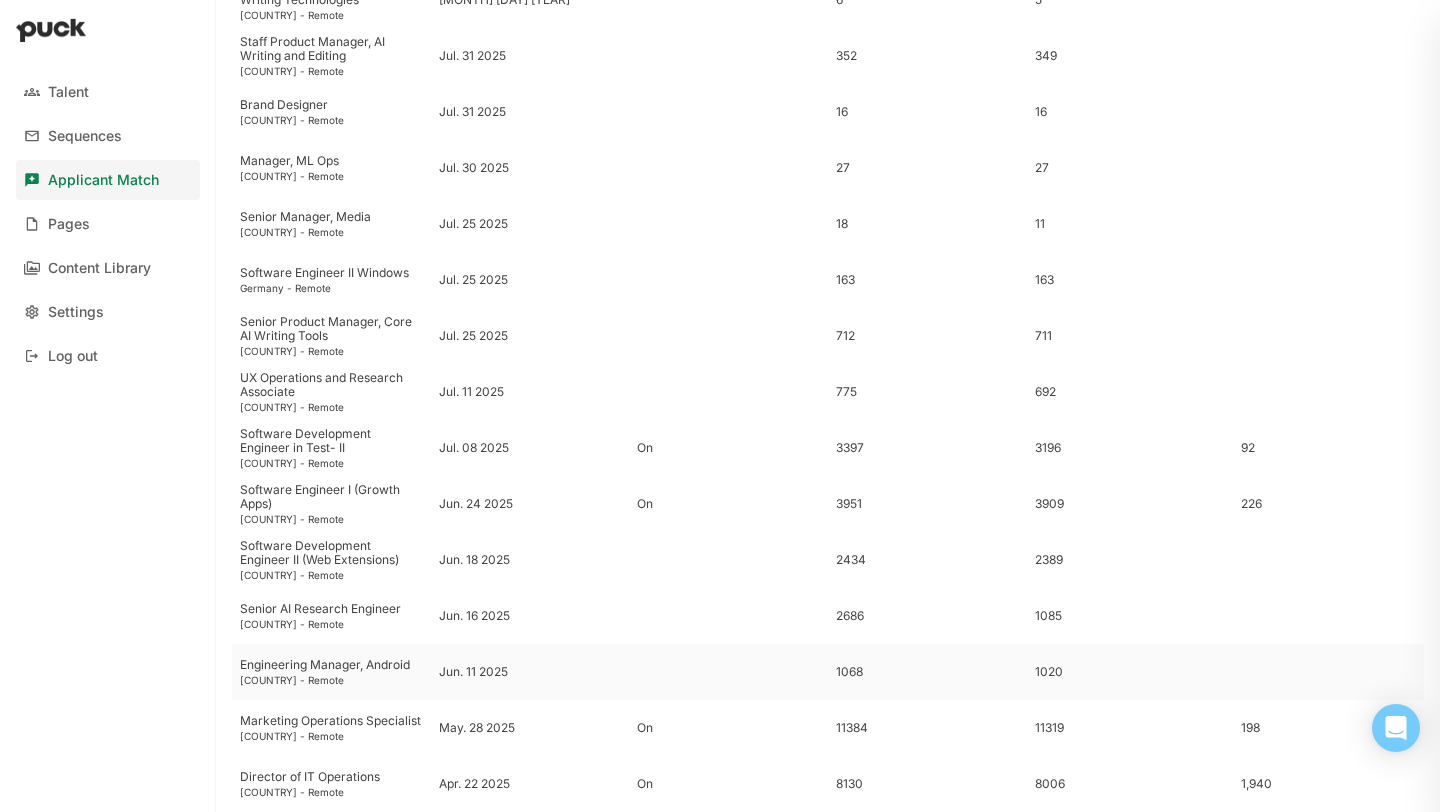 click on "[COUNTRY] - Remote" at bounding box center [331, 680] 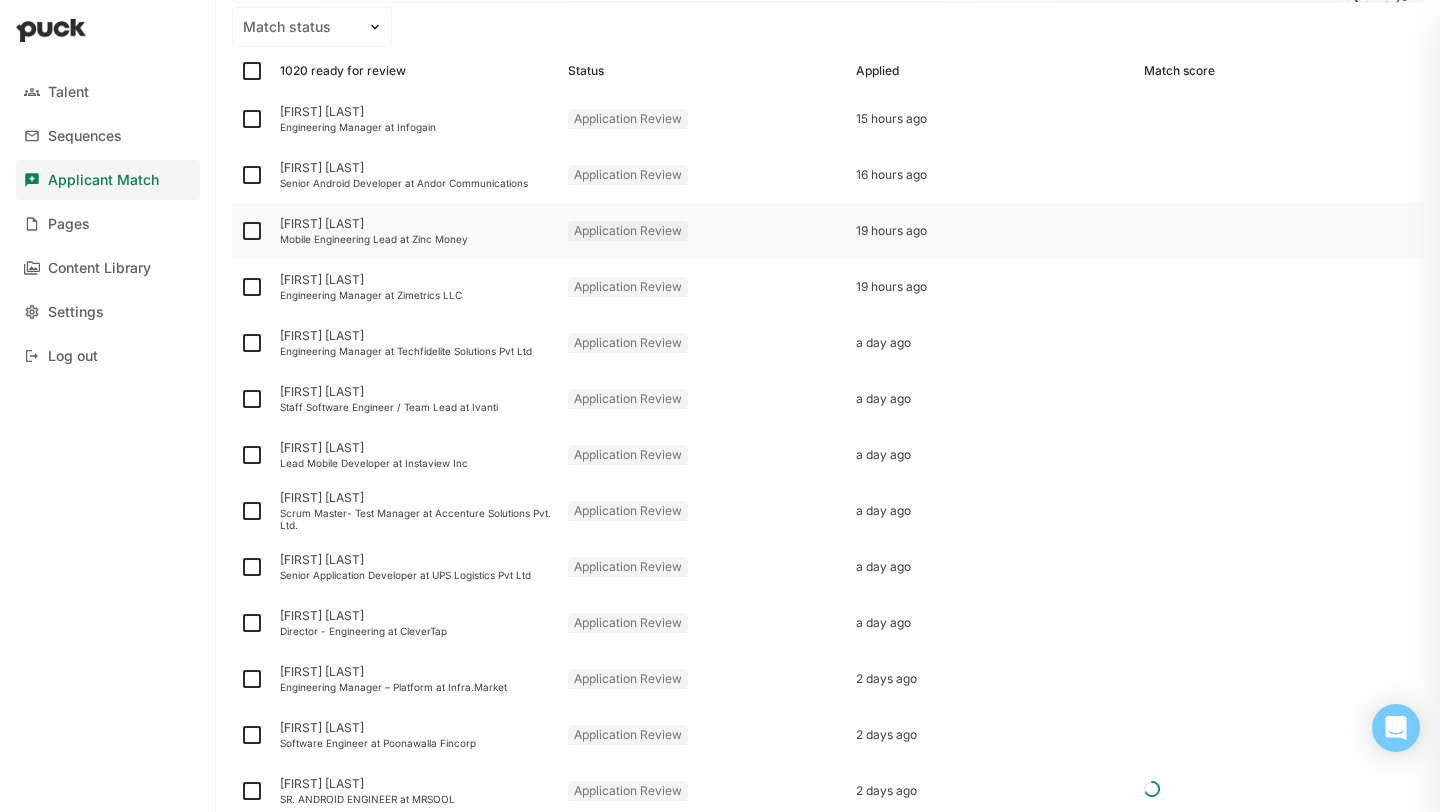 scroll, scrollTop: 0, scrollLeft: 0, axis: both 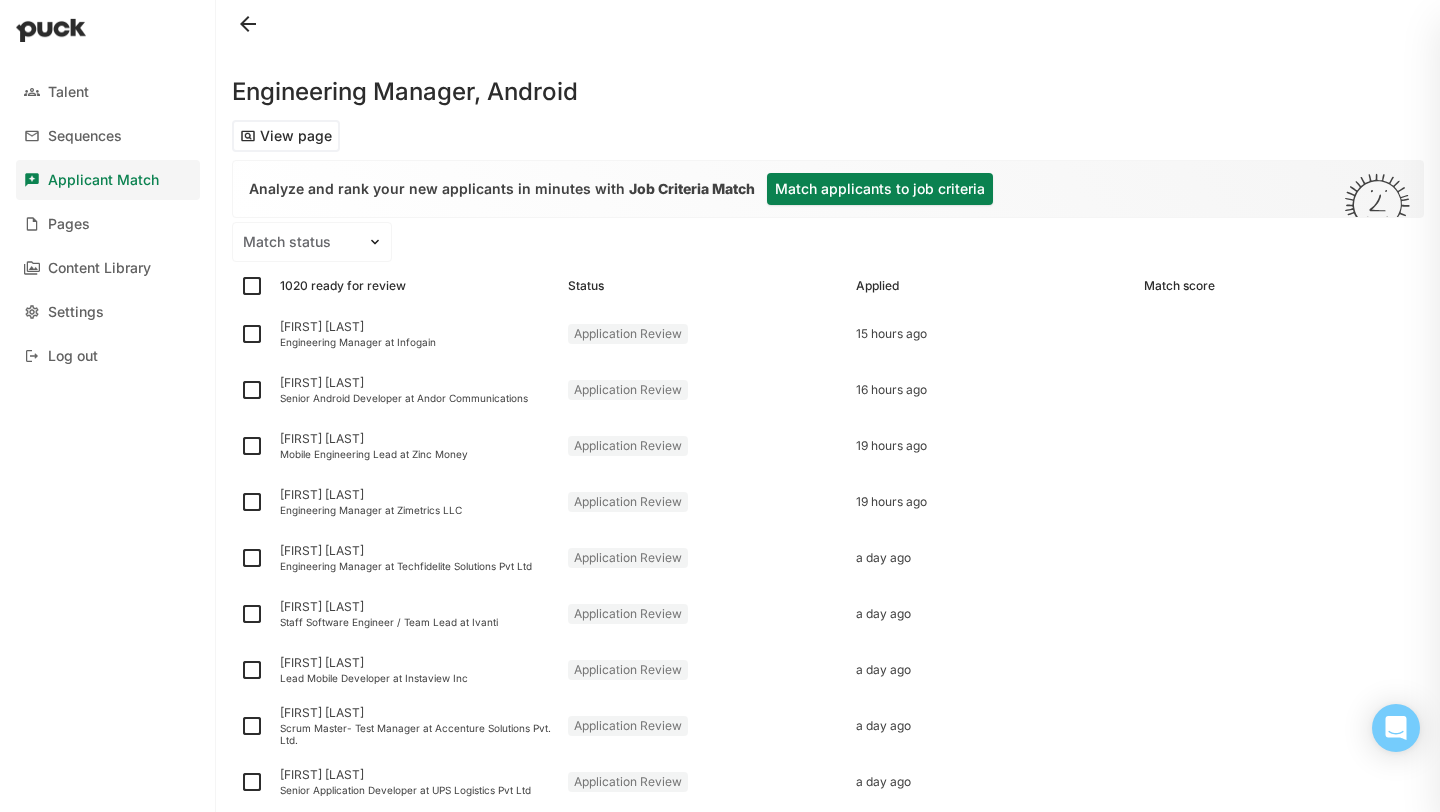 click on "Match applicants to job criteria" at bounding box center (880, 189) 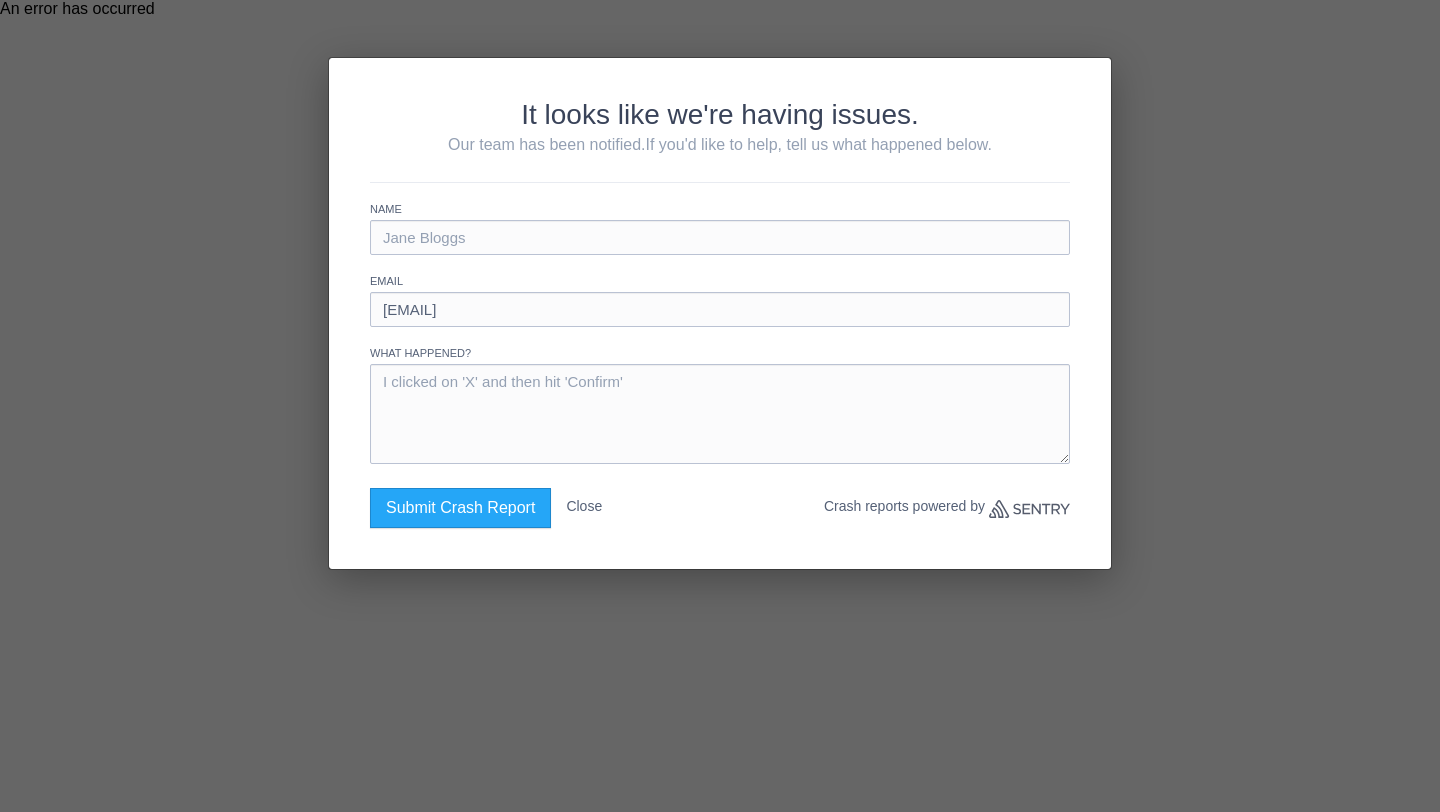 click on "Close" at bounding box center (584, 506) 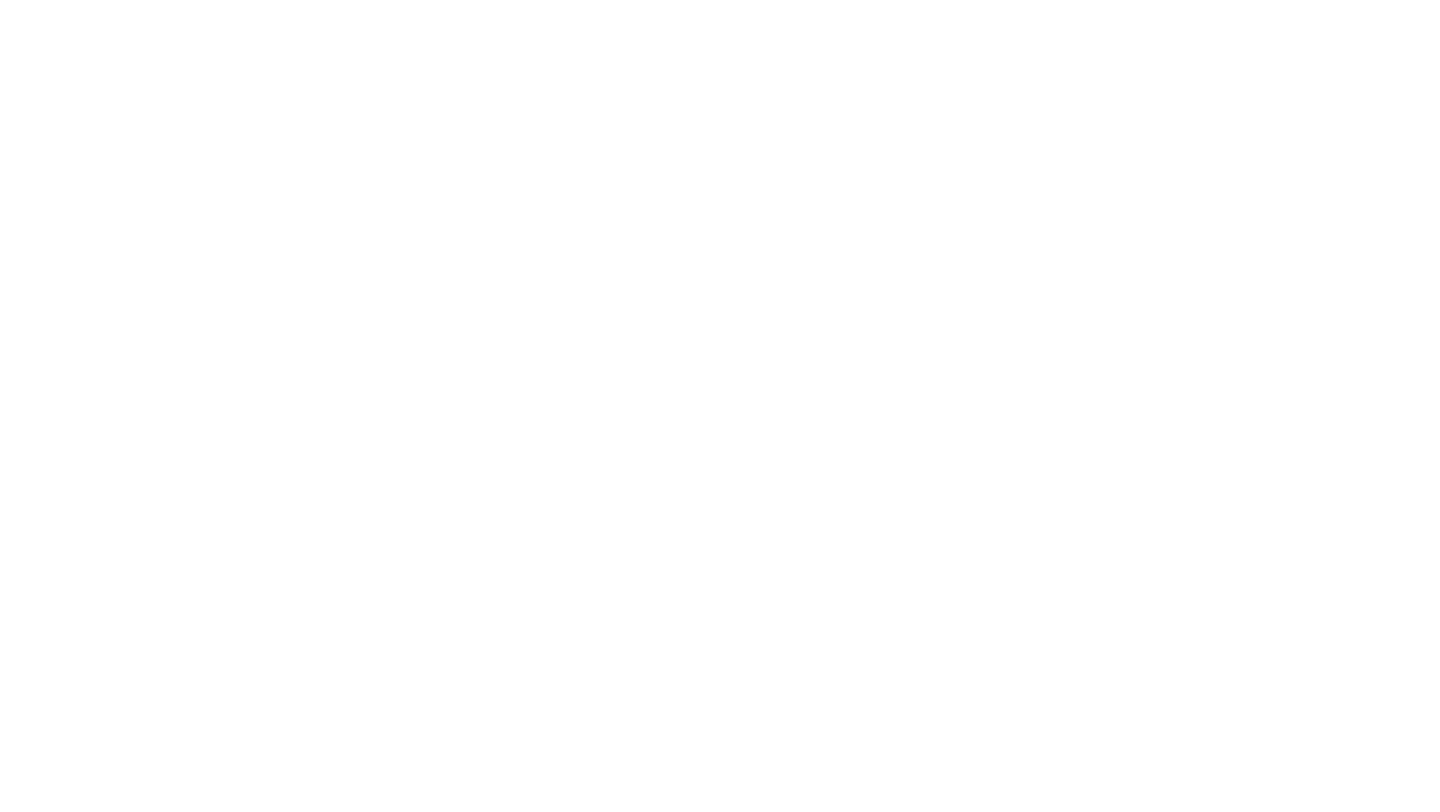 scroll, scrollTop: 0, scrollLeft: 0, axis: both 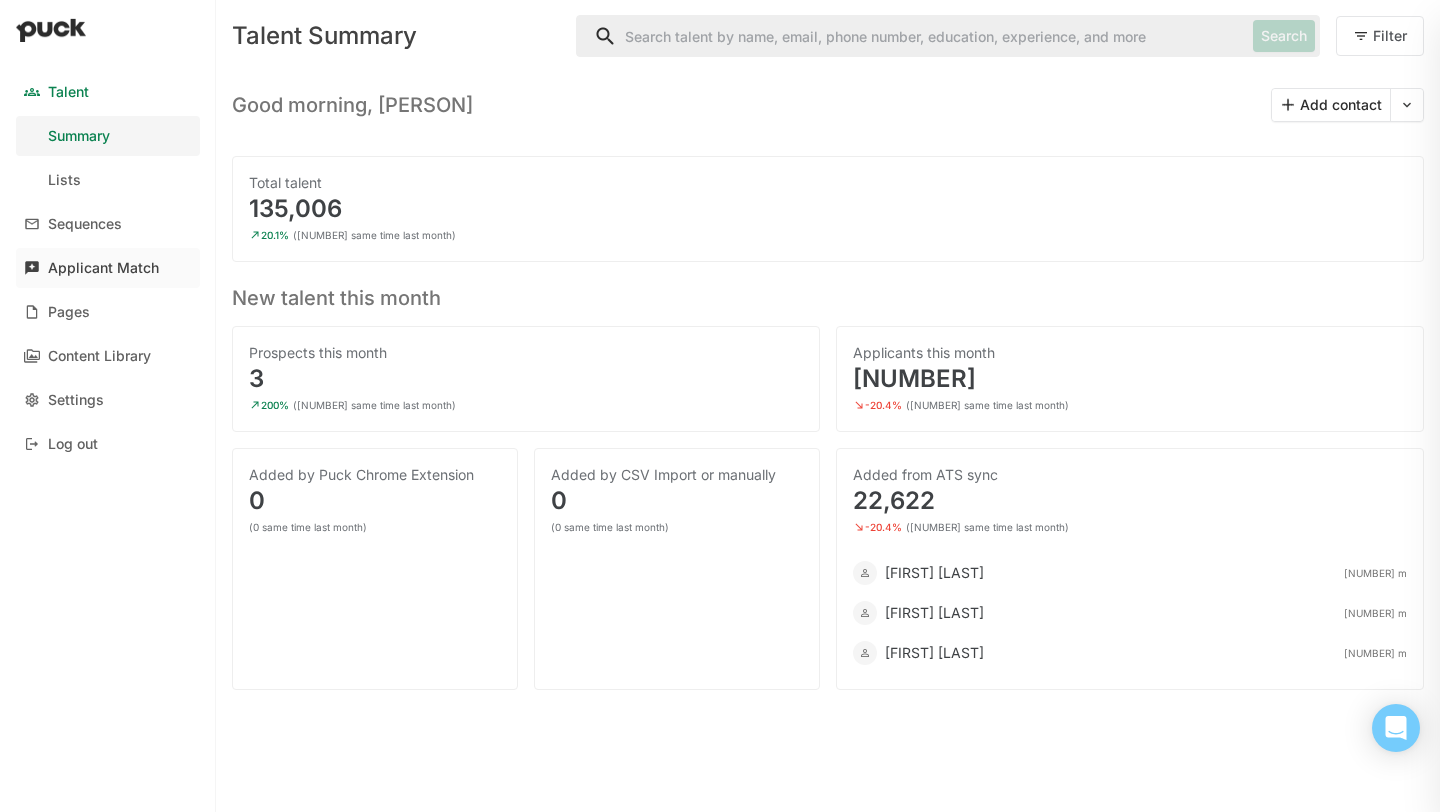 click on "Applicant Match" at bounding box center [108, 268] 